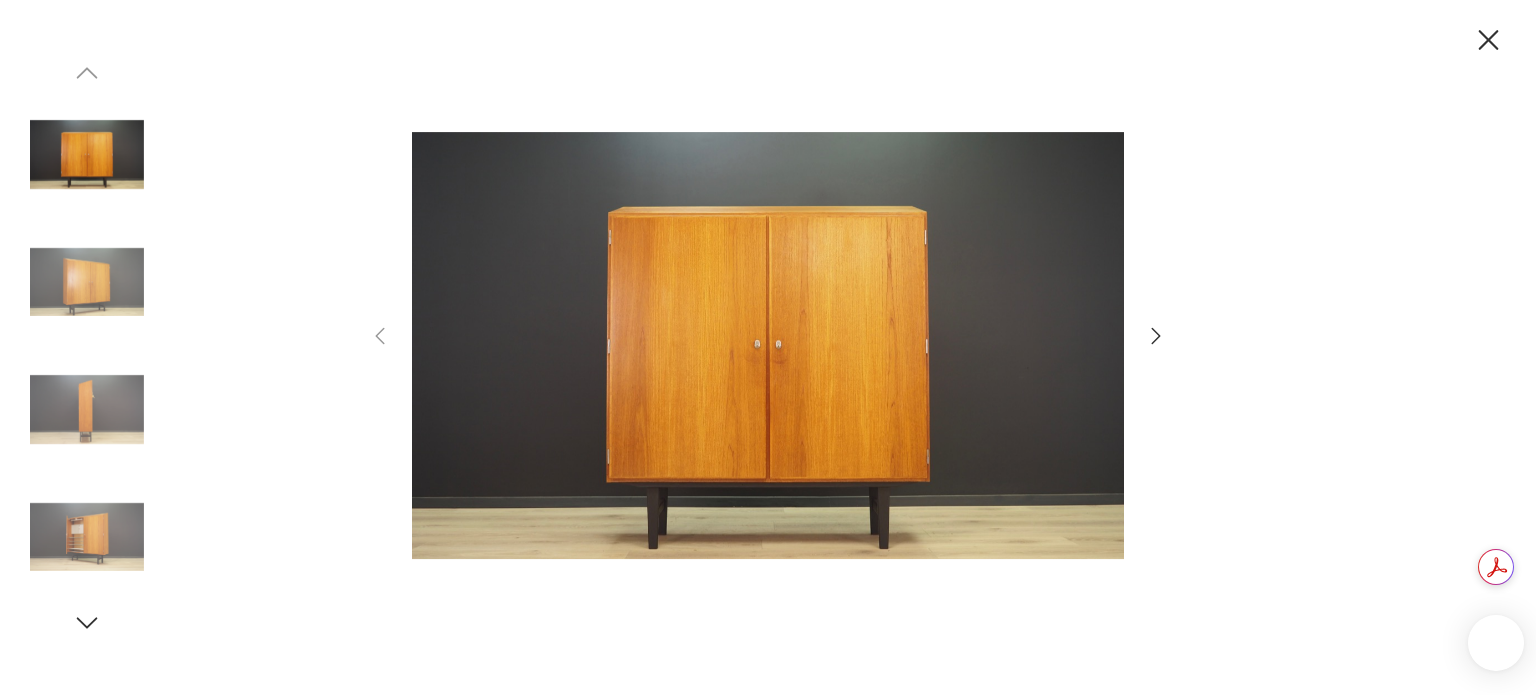 scroll, scrollTop: 0, scrollLeft: 0, axis: both 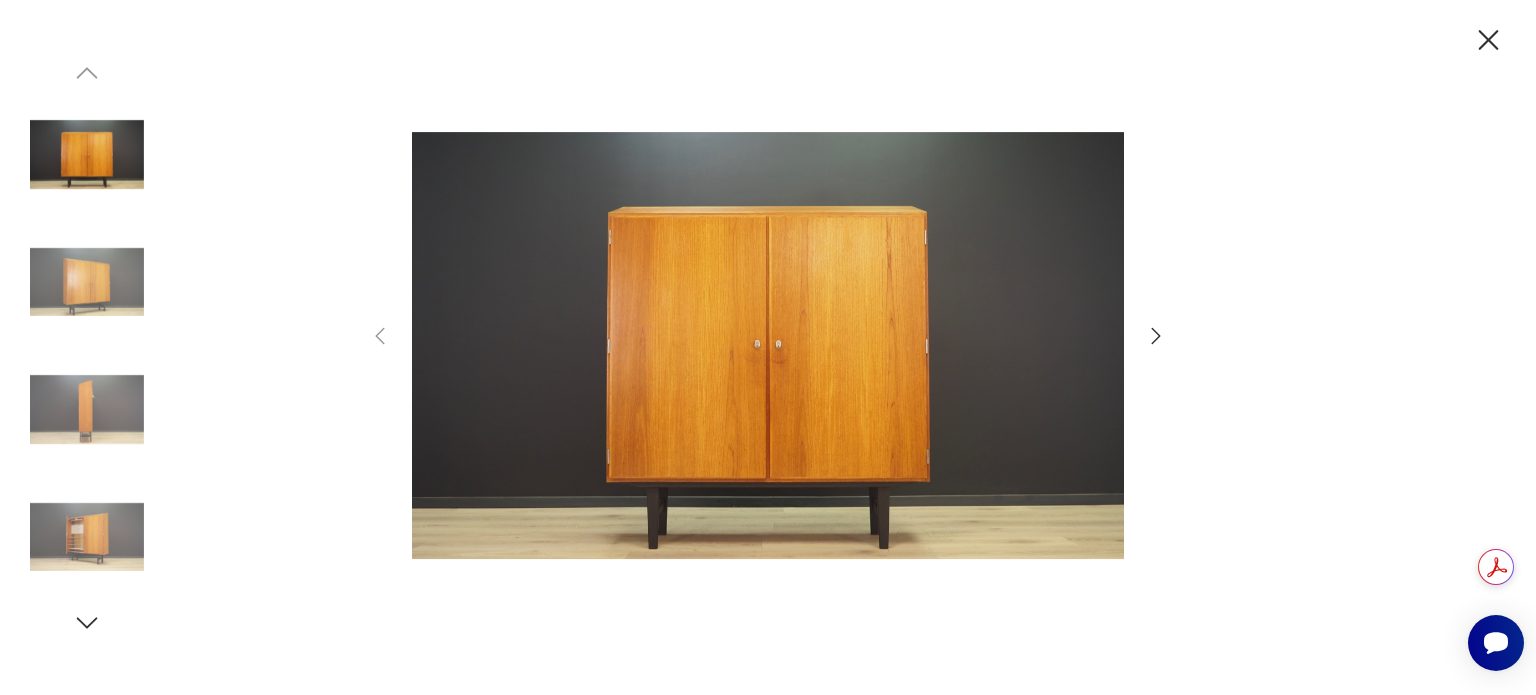 click at bounding box center (87, 155) 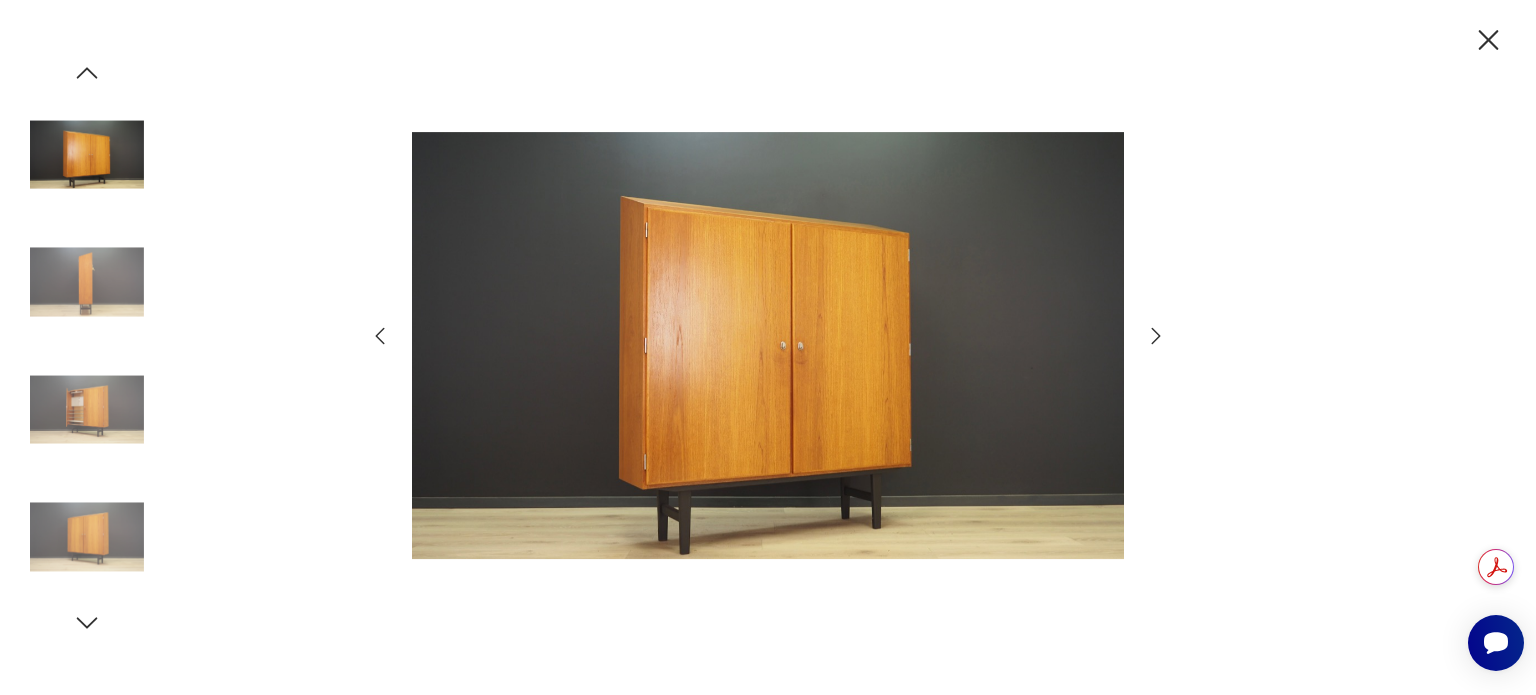 click at bounding box center (87, 282) 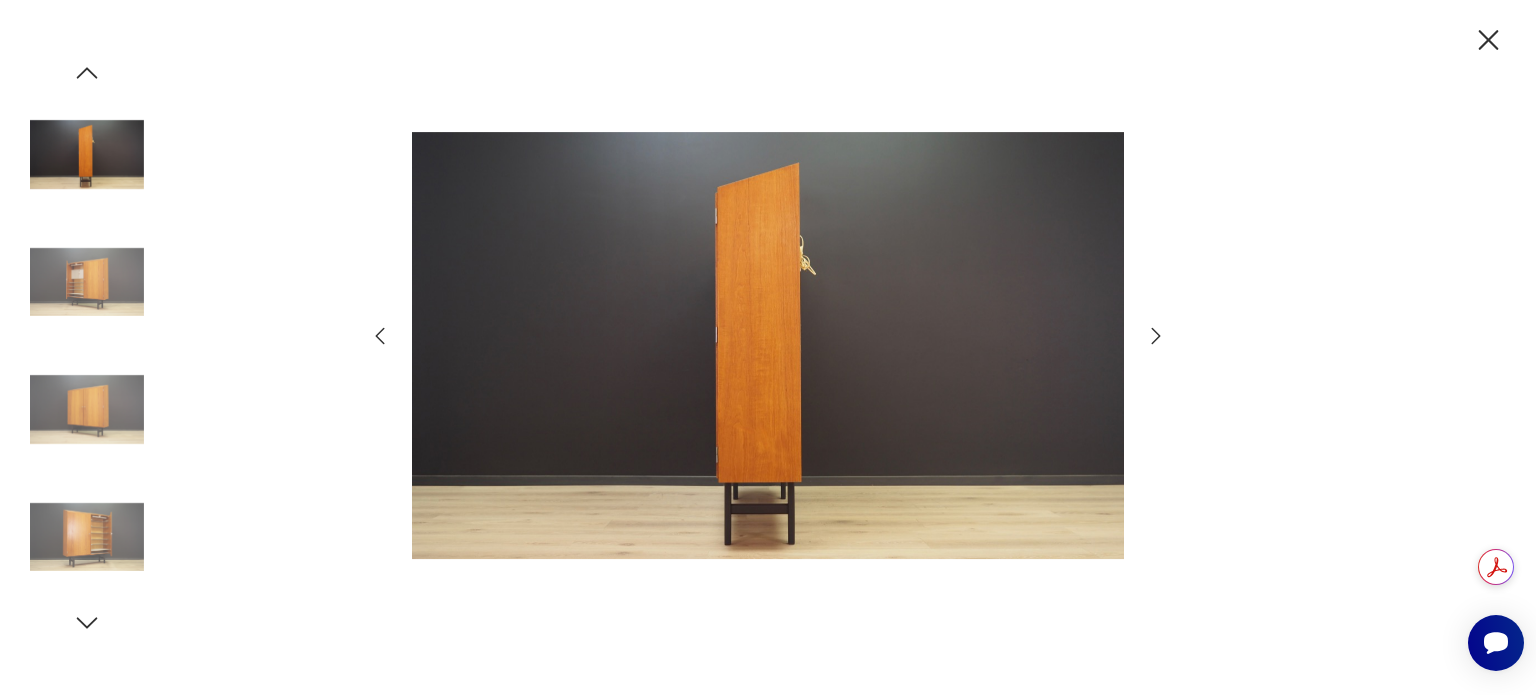 click at bounding box center [87, 410] 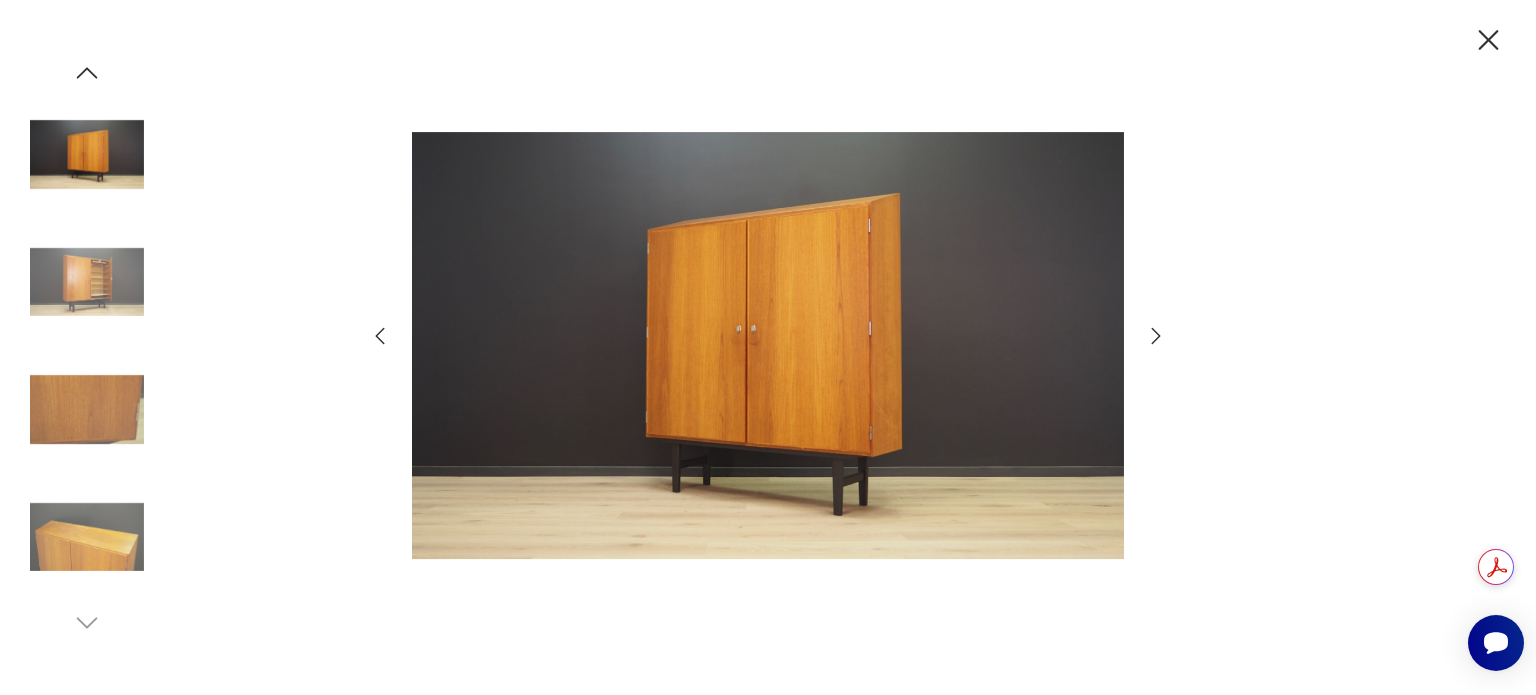 click at bounding box center [87, 410] 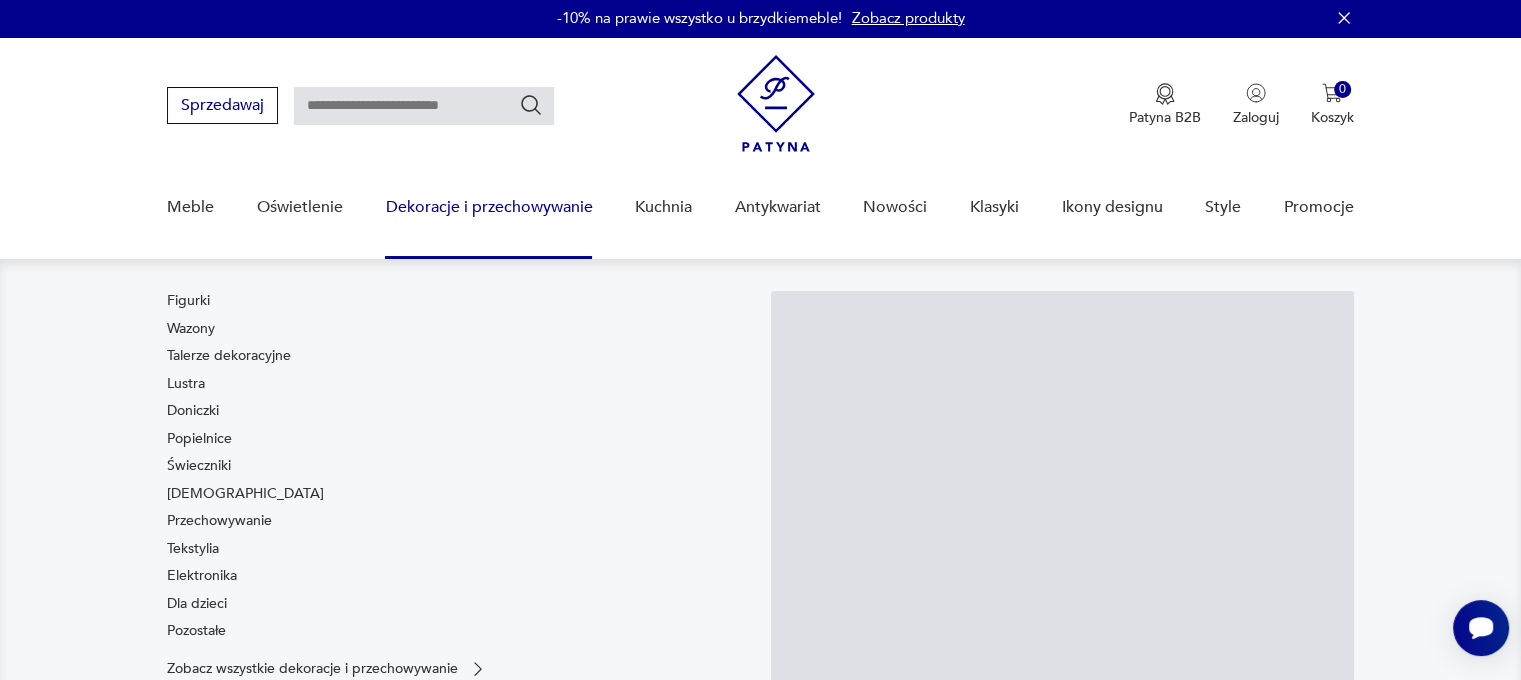 scroll, scrollTop: 0, scrollLeft: 0, axis: both 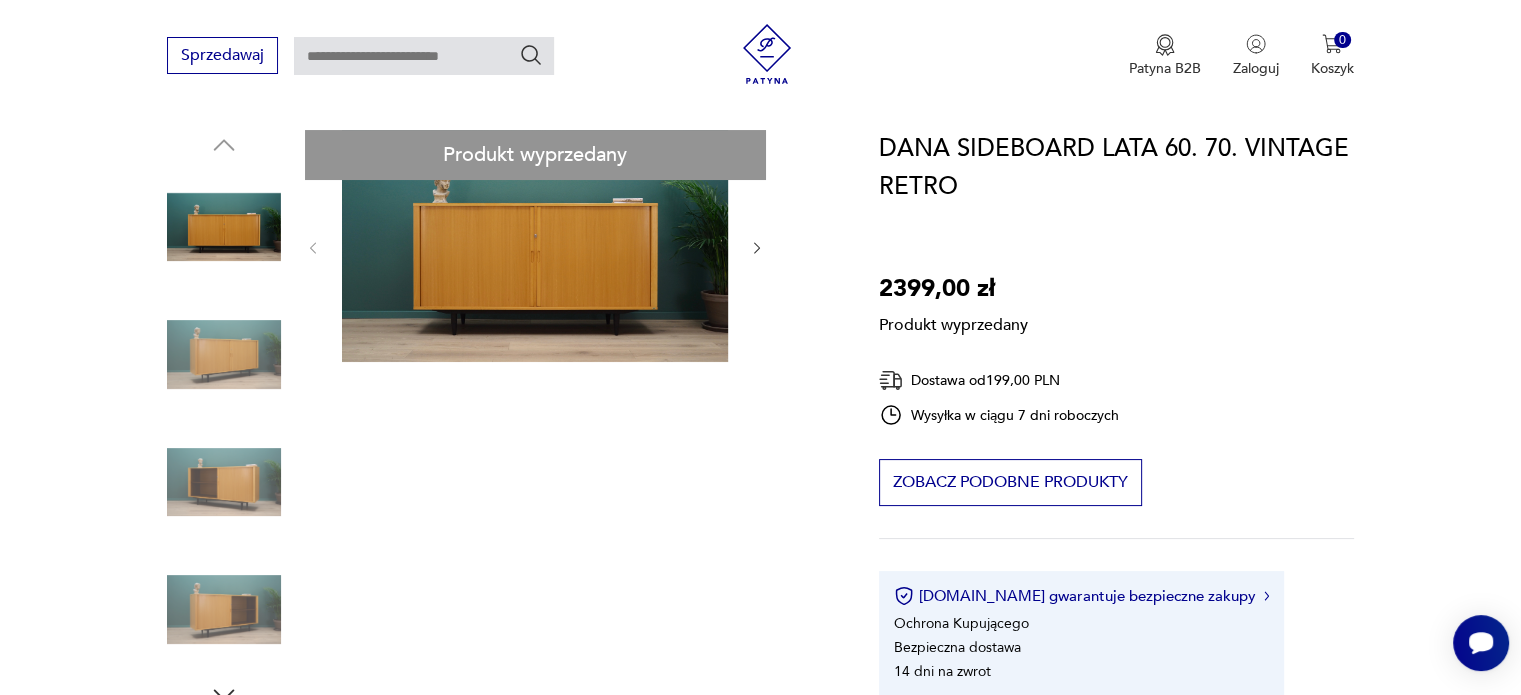 click on "Produkt wyprzedany Opis produktu Skandynawski sideboard z lat 60/70 - tych. Duński design, minimalistyczna forma. Wyprodukowany w manufakturze DANA Kontormiljo. Mebel wykończony fornirem bukowym. Dwie półki za harmonijkowymi drzwiczkami. Zachowany w dobrym stanie (drobne obicia i zarysowania, wypełnione ubytki forniru) - bezpośrednio do użytkowania.
Wymiary: wys. 90 cm | szer. 165,5 cm | gł. 42 cm Rozwiń więcej Szczegóły produktu Stan:   dobry Wysokość :   90 Szerokość :   166 Głębokość :   42 Kolor:   brązowy Typ :   sideboard Datowanie :   [DATE] - [DATE] Kolory :   brown Kraj pochodzenia :   [PERSON_NAME] :   drewno Producent :   DANA Miasto Sprzedawcy :   Pyrzyce Tagi:   retro ,  vintage ,  Słoneczne lato ,  Skandynawski minimalizm ,  sideboard Rozwiń więcej O sprzedawcy Przetwory Creative Design Zweryfikowany sprzedawca Od 9 lat z [PERSON_NAME] i zwroty Dostępne formy dostawy: Odbior osobisty   0,00 PLN Kurier   199,00 PLN Zwroty:   14 dni od momentu otrzymania przesyłki." at bounding box center [499, 773] 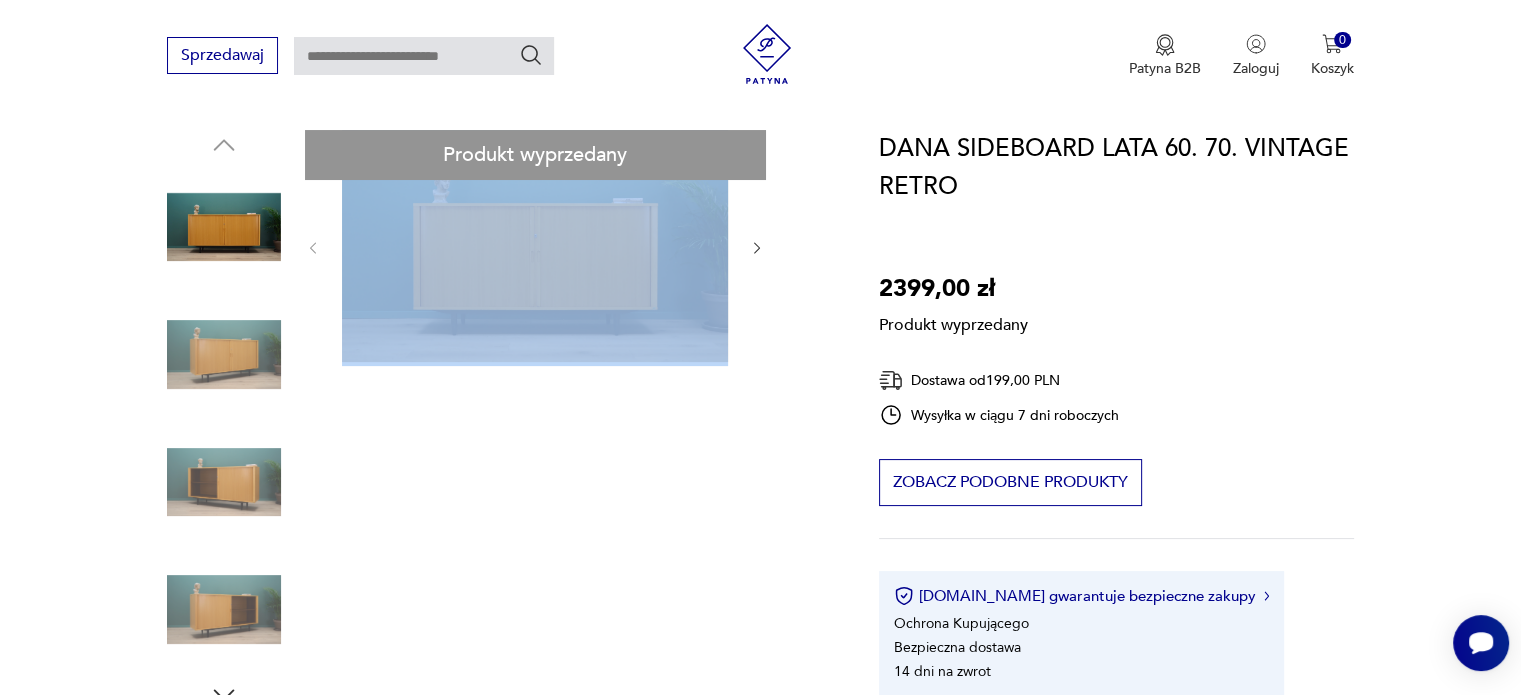 click on "Produkt wyprzedany Opis produktu Skandynawski sideboard z lat 60/70 - tych. Duński design, minimalistyczna forma. Wyprodukowany w manufakturze DANA Kontormiljo. Mebel wykończony fornirem bukowym. Dwie półki za harmonijkowymi drzwiczkami. Zachowany w dobrym stanie (drobne obicia i zarysowania, wypełnione ubytki forniru) - bezpośrednio do użytkowania.
Wymiary: wys. 90 cm | szer. 165,5 cm | gł. 42 cm Rozwiń więcej Szczegóły produktu Stan:   dobry Wysokość :   90 Szerokość :   166 Głębokość :   42 Kolor:   brązowy Typ :   sideboard Datowanie :   [DATE] - [DATE] Kolory :   brown Kraj pochodzenia :   [PERSON_NAME] :   drewno Producent :   DANA Miasto Sprzedawcy :   Pyrzyce Tagi:   retro ,  vintage ,  Słoneczne lato ,  Skandynawski minimalizm ,  sideboard Rozwiń więcej O sprzedawcy Przetwory Creative Design Zweryfikowany sprzedawca Od 9 lat z [PERSON_NAME] i zwroty Dostępne formy dostawy: Odbior osobisty   0,00 PLN Kurier   199,00 PLN Zwroty:   14 dni od momentu otrzymania przesyłki." at bounding box center [499, 773] 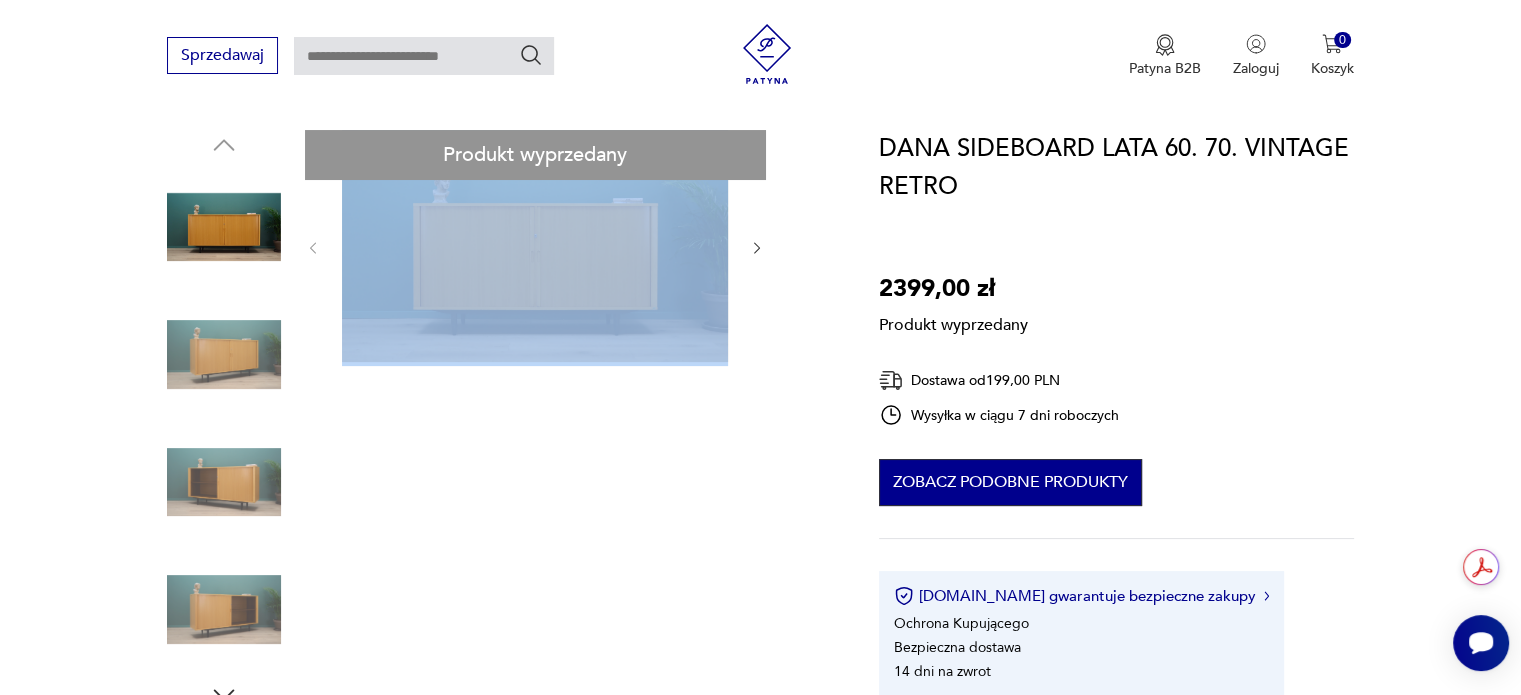 click on "Zobacz podobne produkty" at bounding box center [1010, 482] 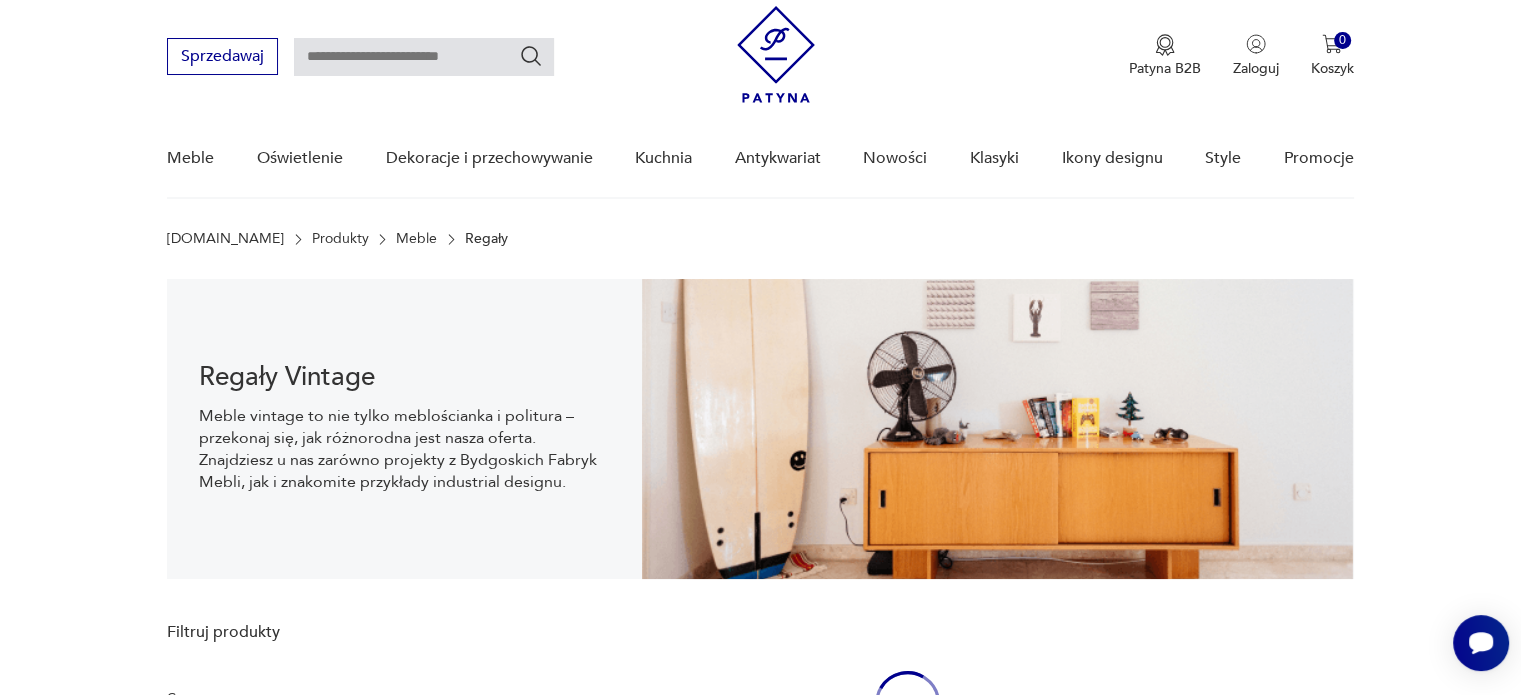 scroll, scrollTop: 29, scrollLeft: 0, axis: vertical 